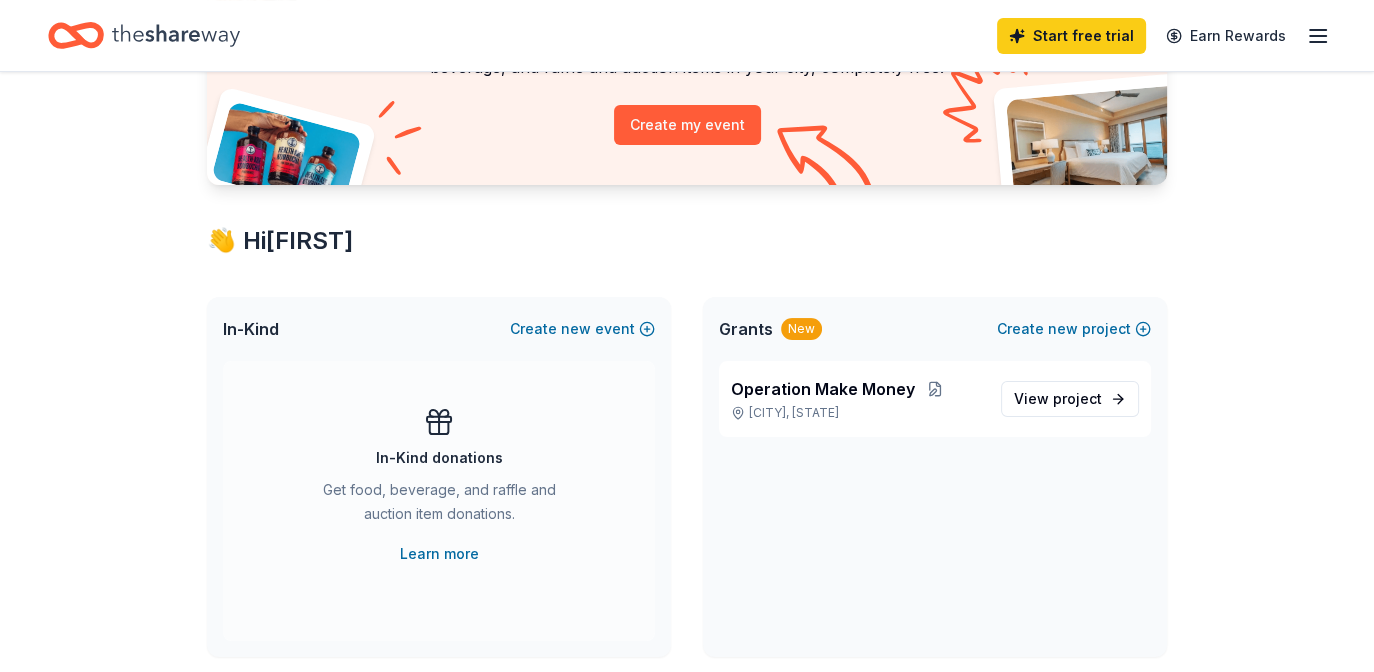 scroll, scrollTop: 217, scrollLeft: 0, axis: vertical 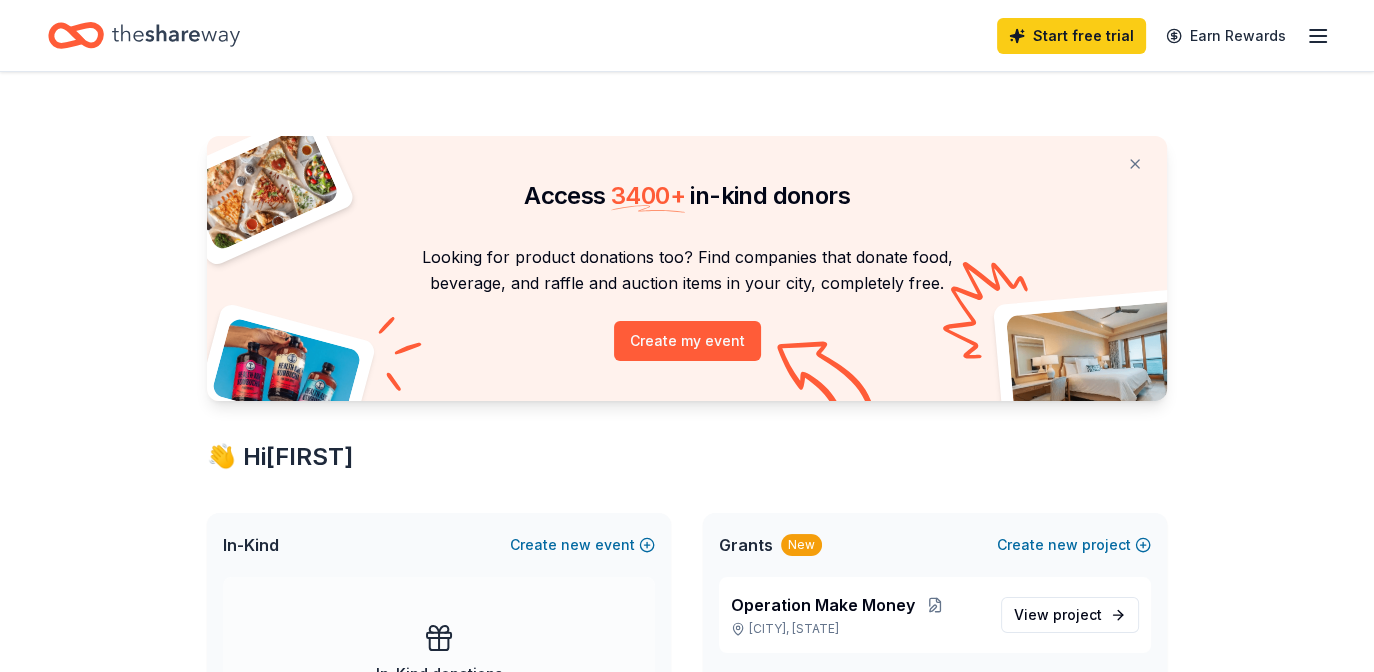click 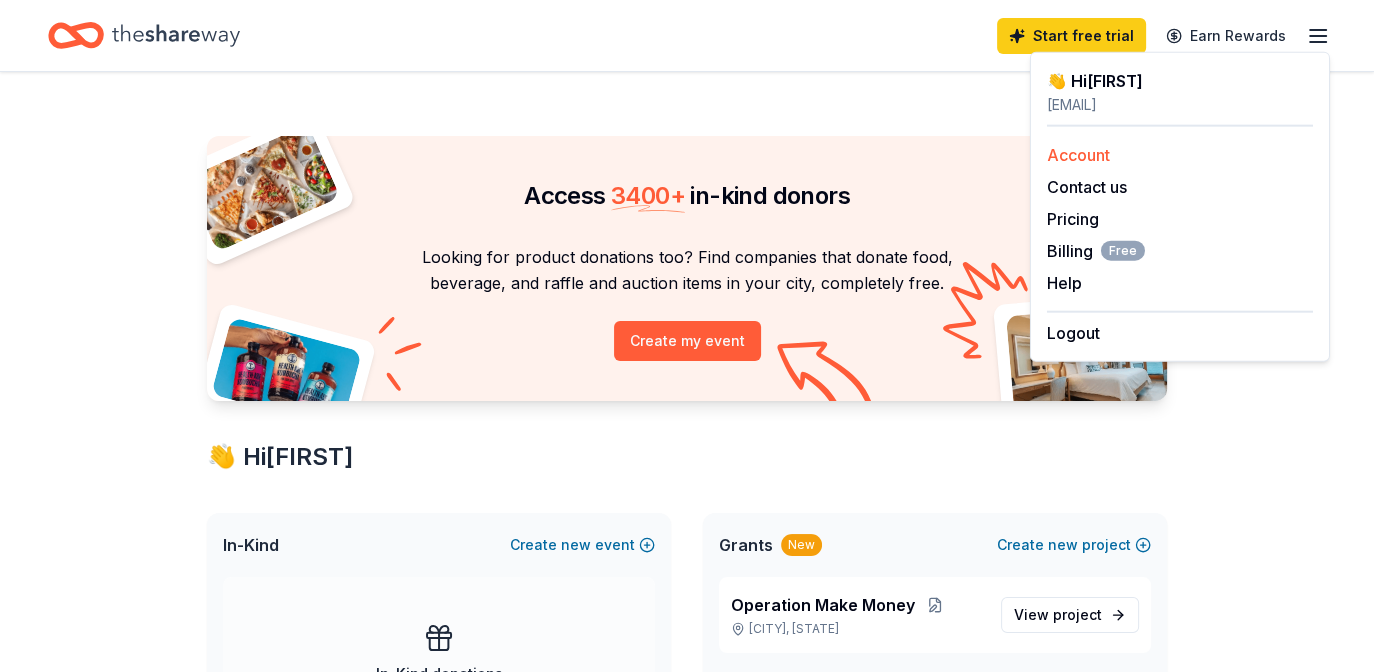 click on "Account" at bounding box center [1078, 155] 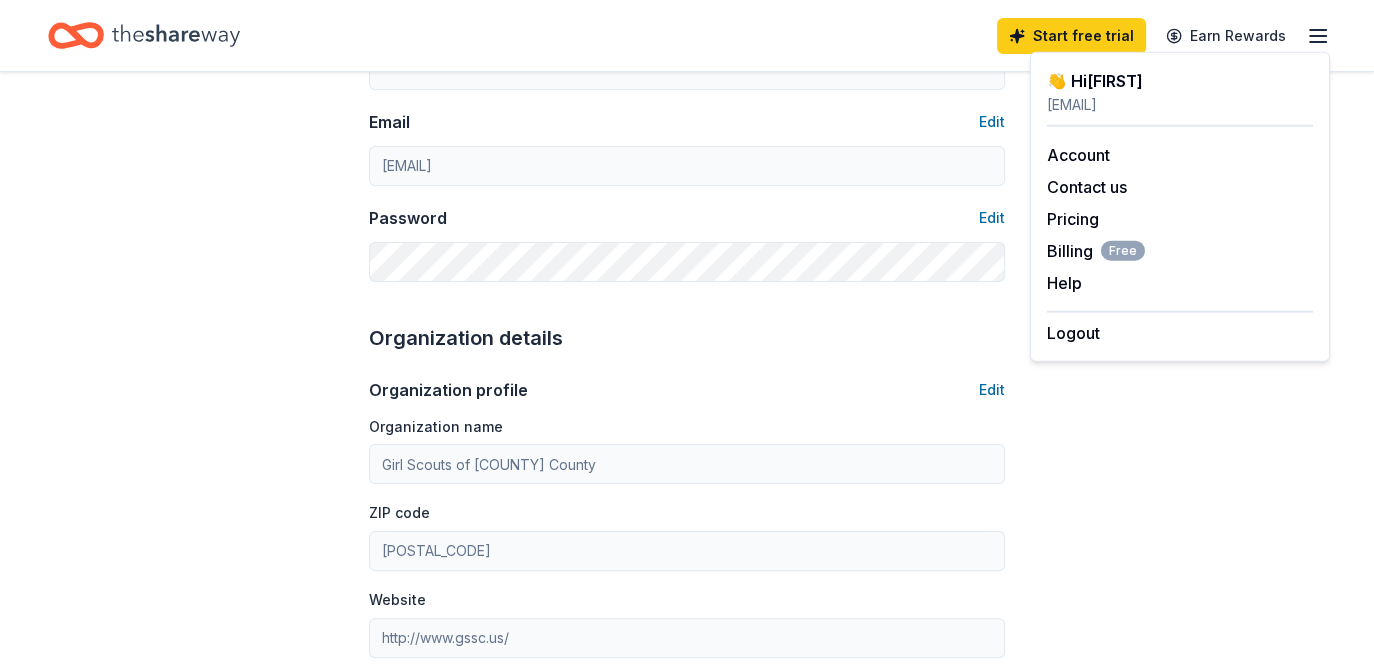 scroll, scrollTop: 400, scrollLeft: 0, axis: vertical 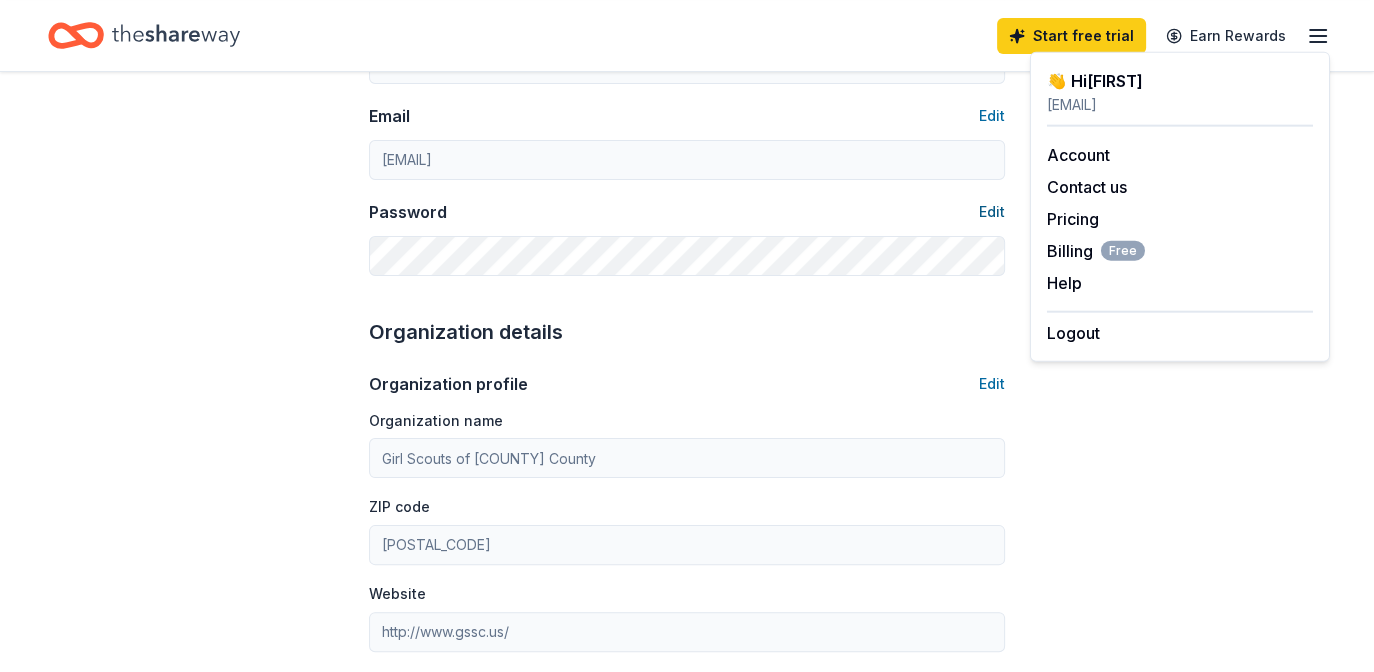 click on "Edit" at bounding box center [992, 212] 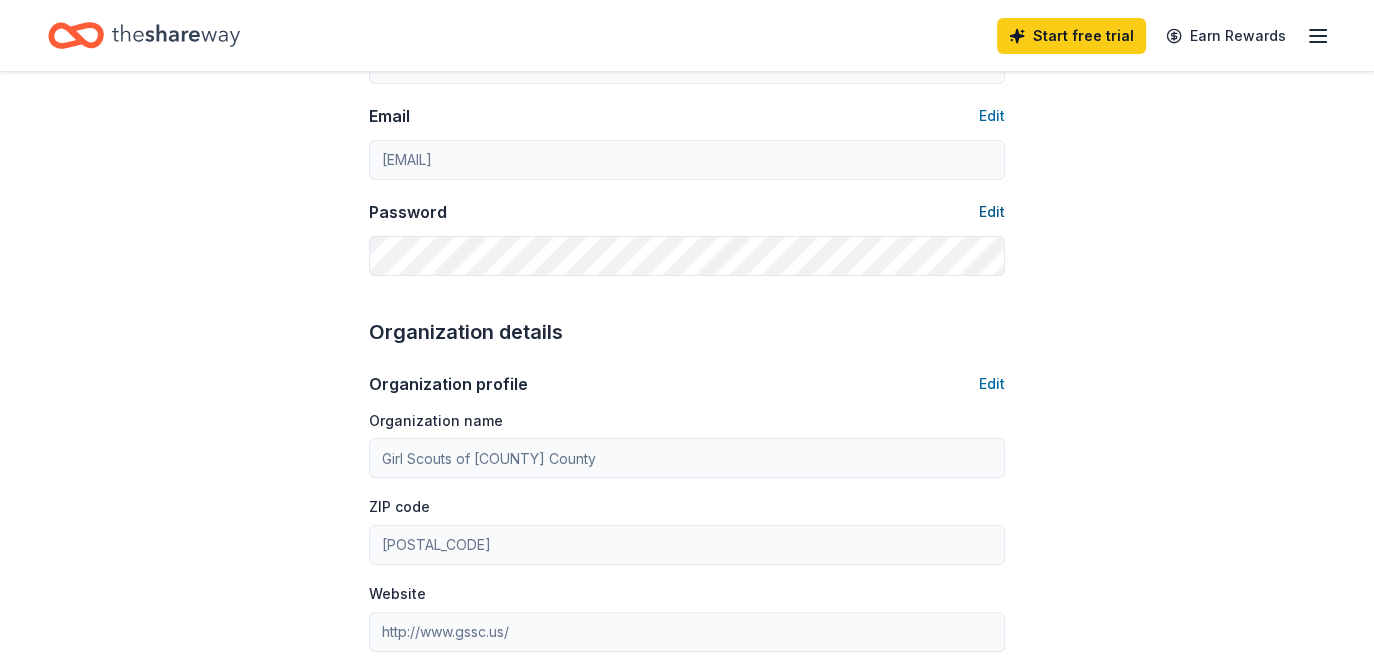 scroll, scrollTop: 0, scrollLeft: 0, axis: both 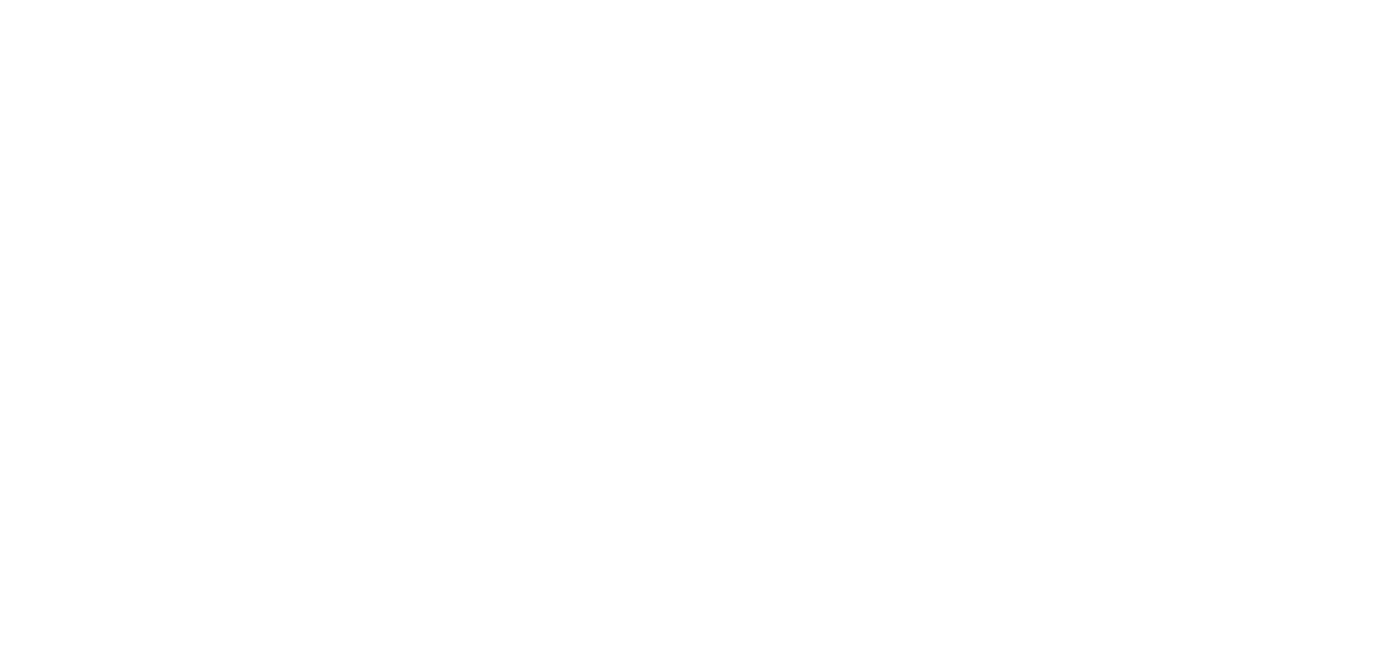 click at bounding box center [694, 336] 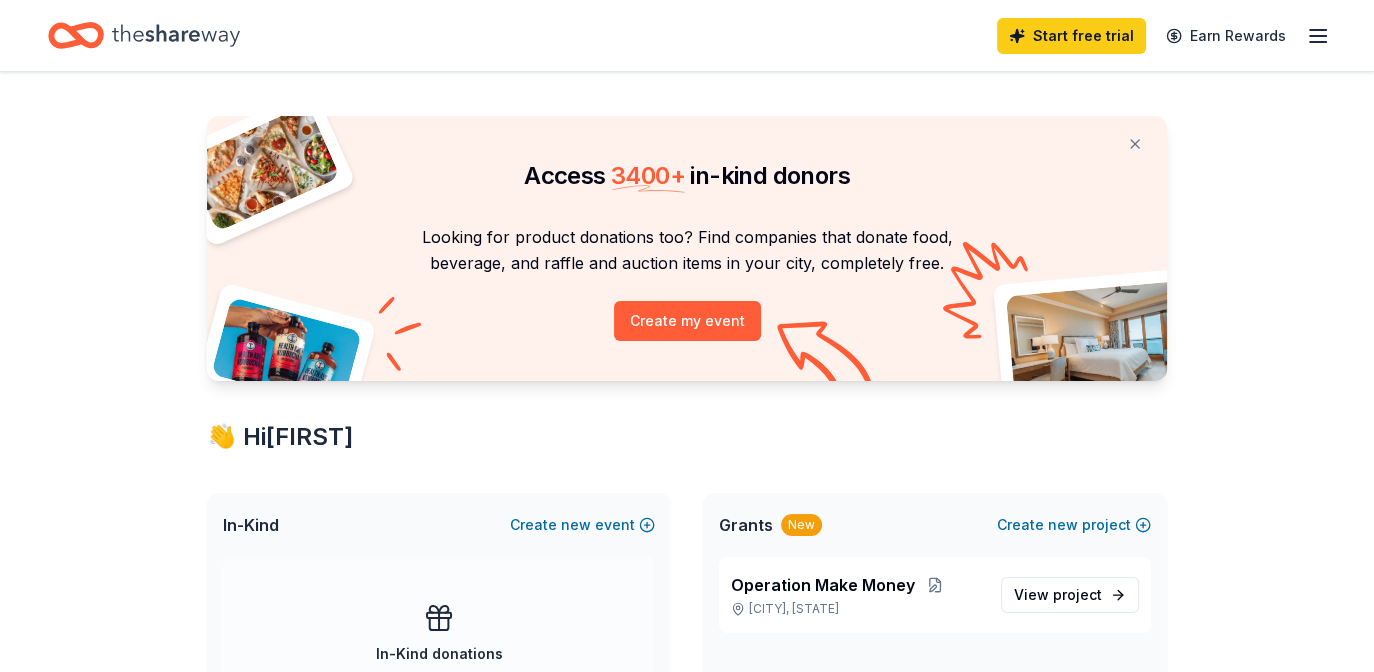 scroll, scrollTop: 0, scrollLeft: 0, axis: both 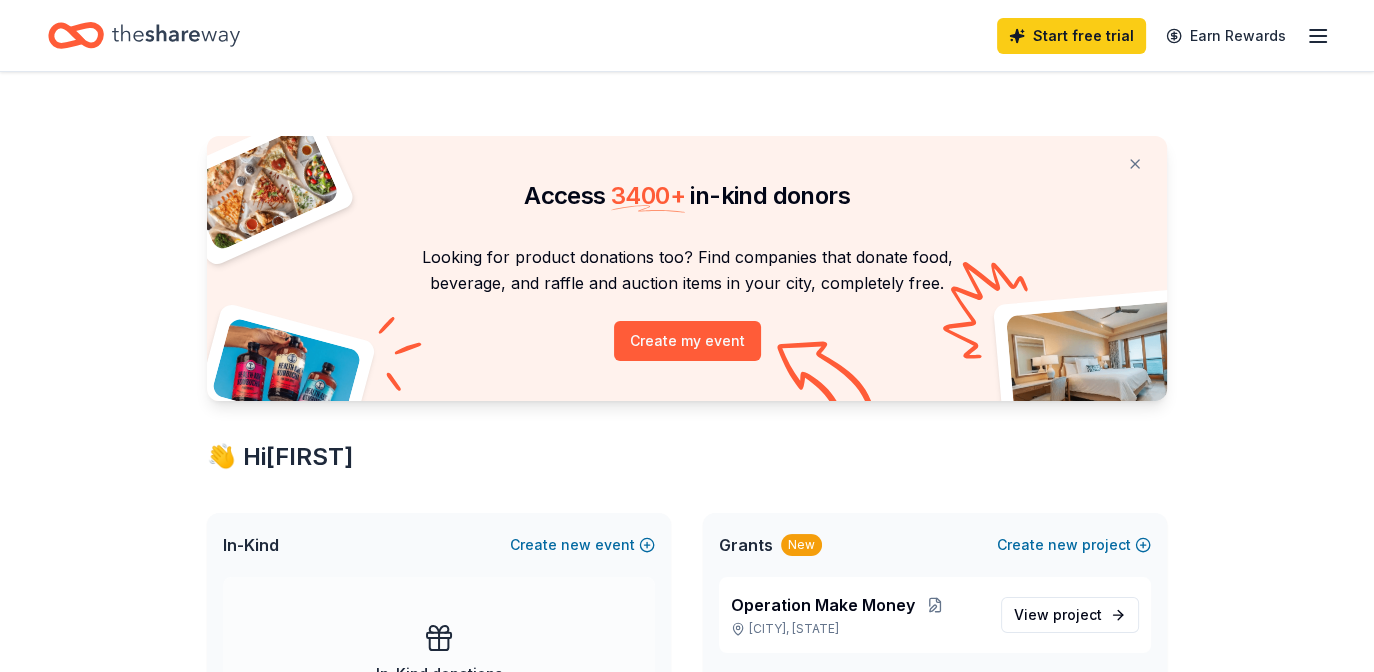 drag, startPoint x: 1316, startPoint y: 26, endPoint x: 1009, endPoint y: 114, distance: 319.36343 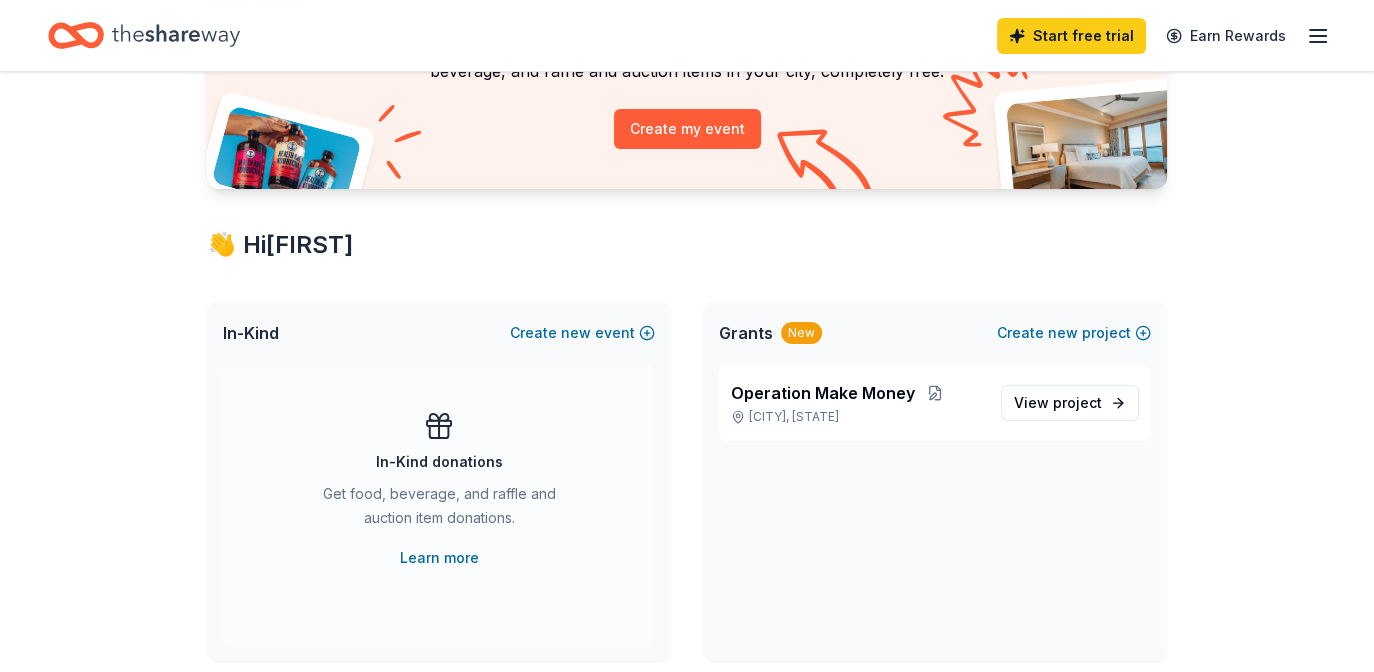 scroll, scrollTop: 66, scrollLeft: 0, axis: vertical 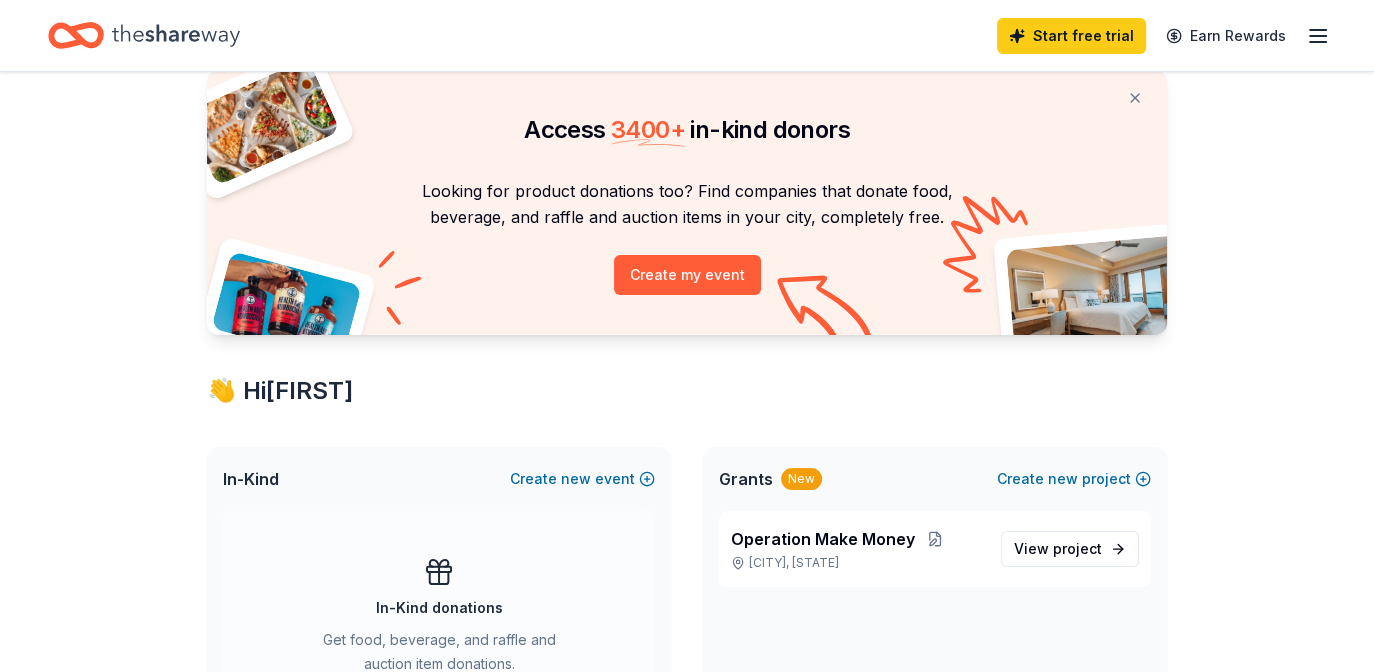 click on "Start free  trial Earn Rewards" at bounding box center [687, 35] 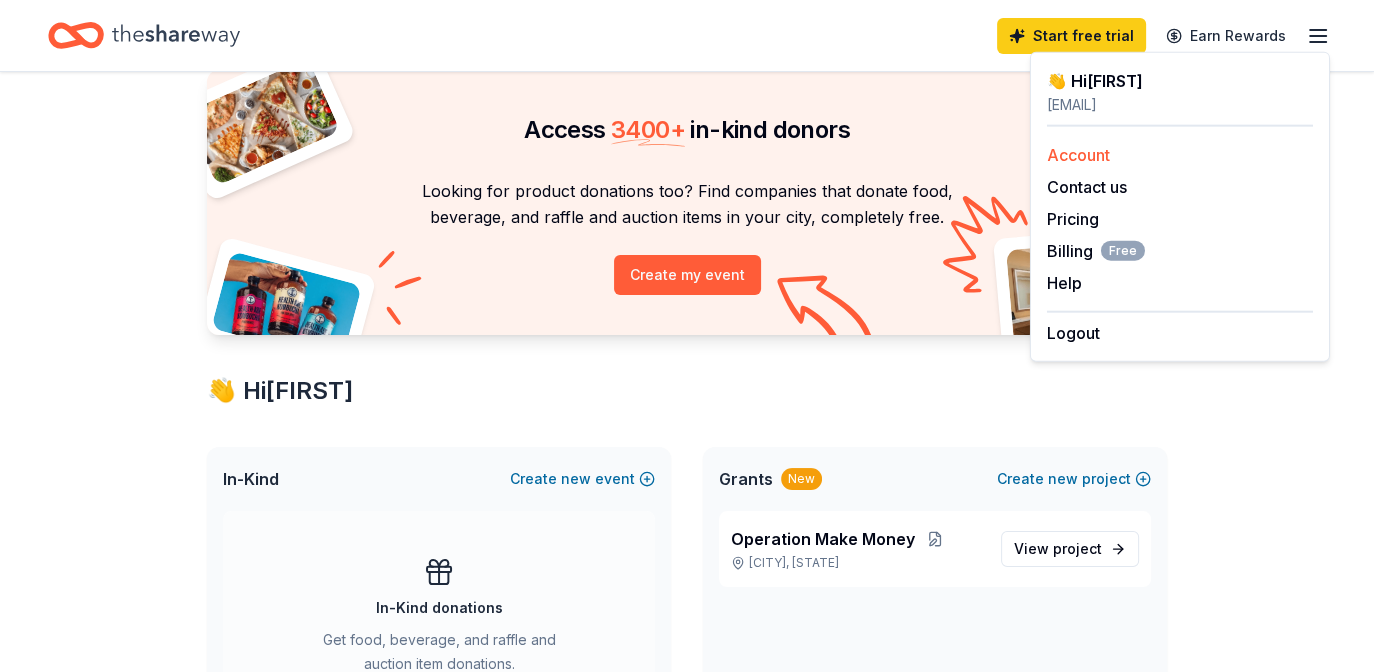 click on "Account" at bounding box center [1078, 155] 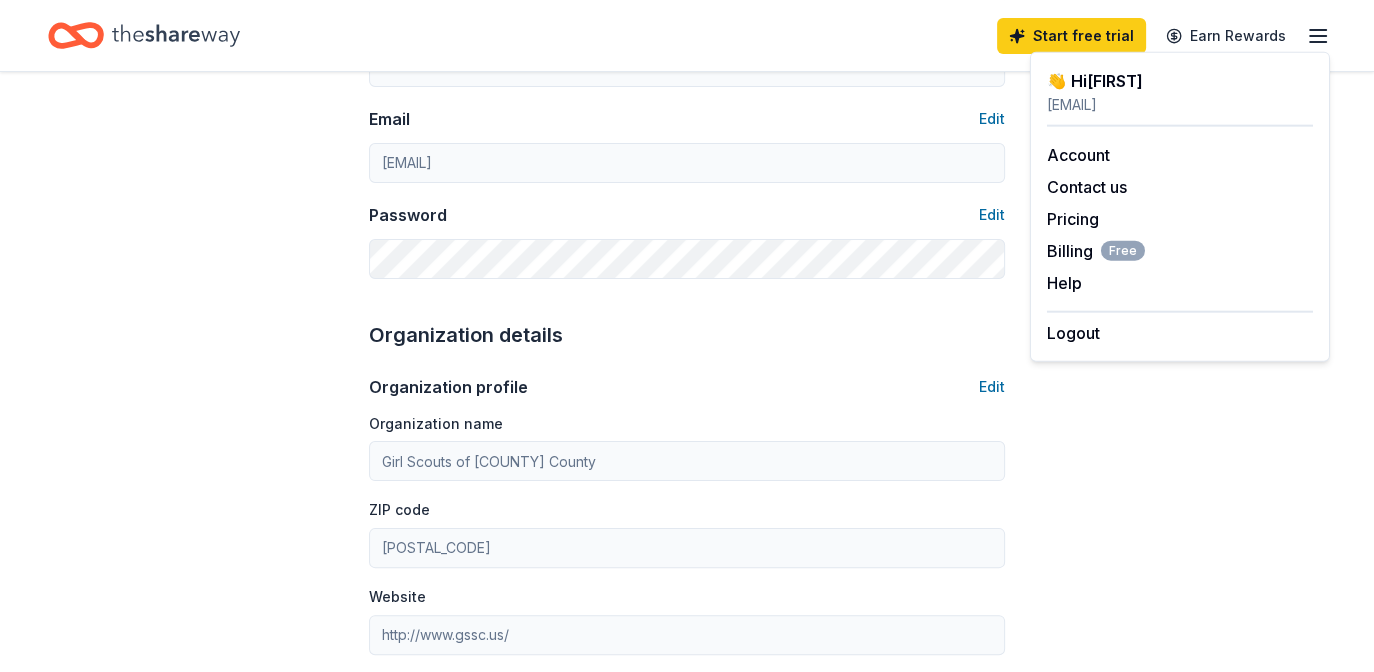 scroll, scrollTop: 396, scrollLeft: 0, axis: vertical 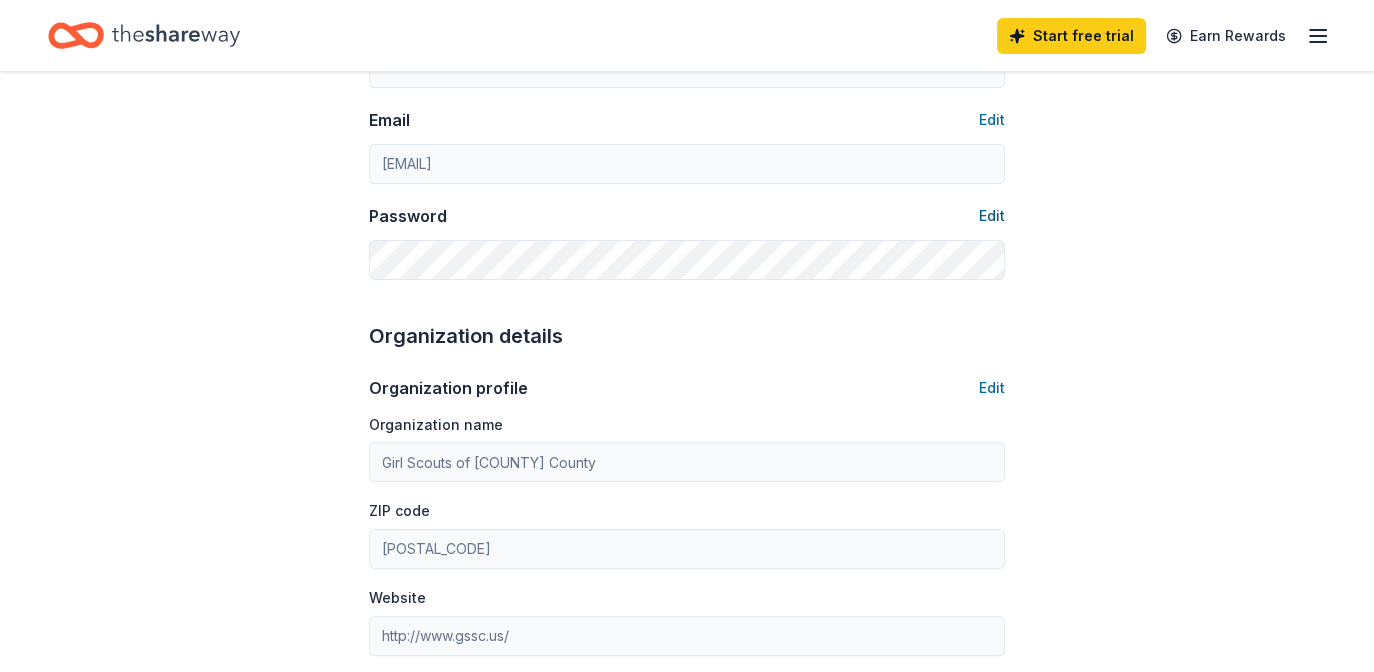 click on "Edit" at bounding box center (992, 216) 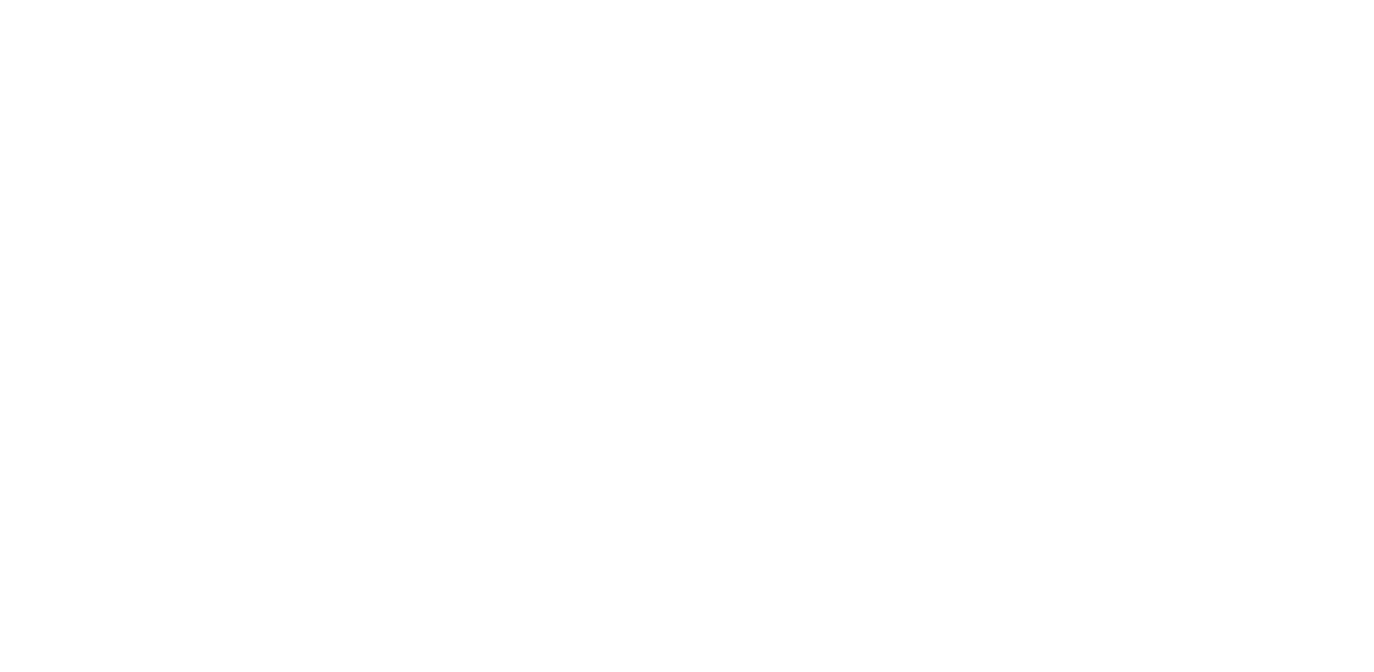 scroll, scrollTop: 0, scrollLeft: 0, axis: both 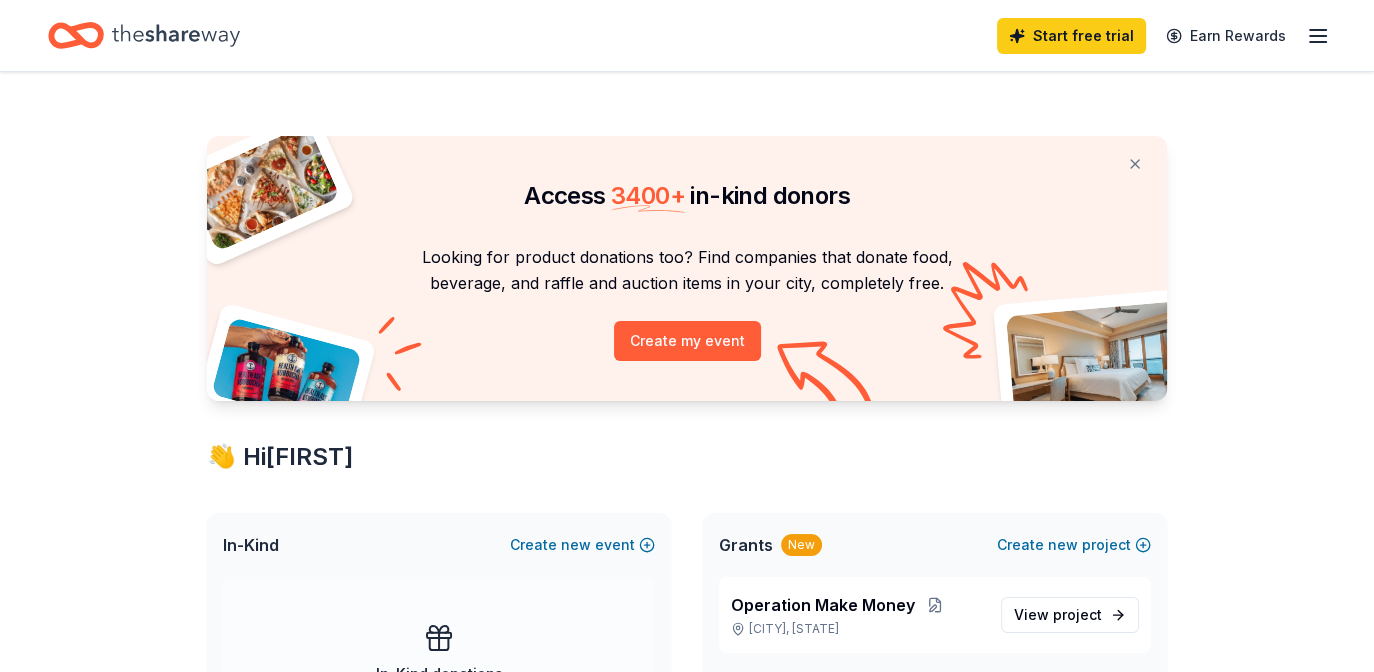 click 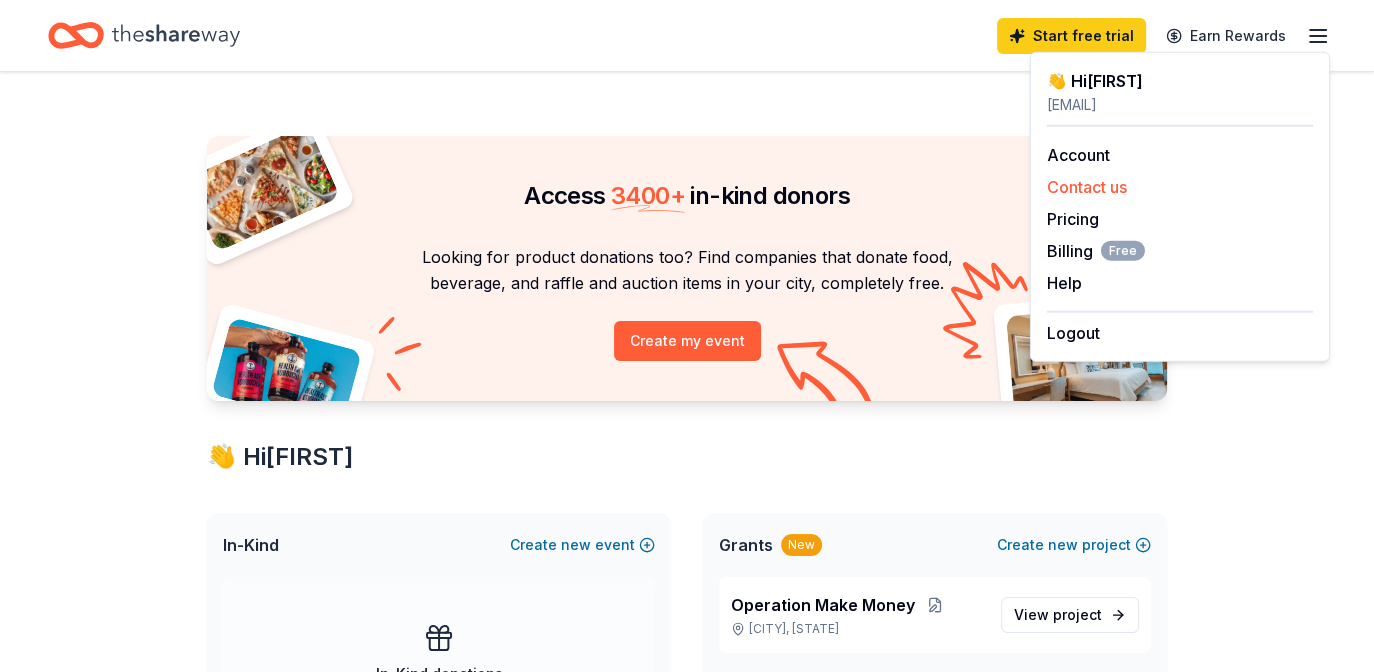 click on "Contact us" at bounding box center (1087, 187) 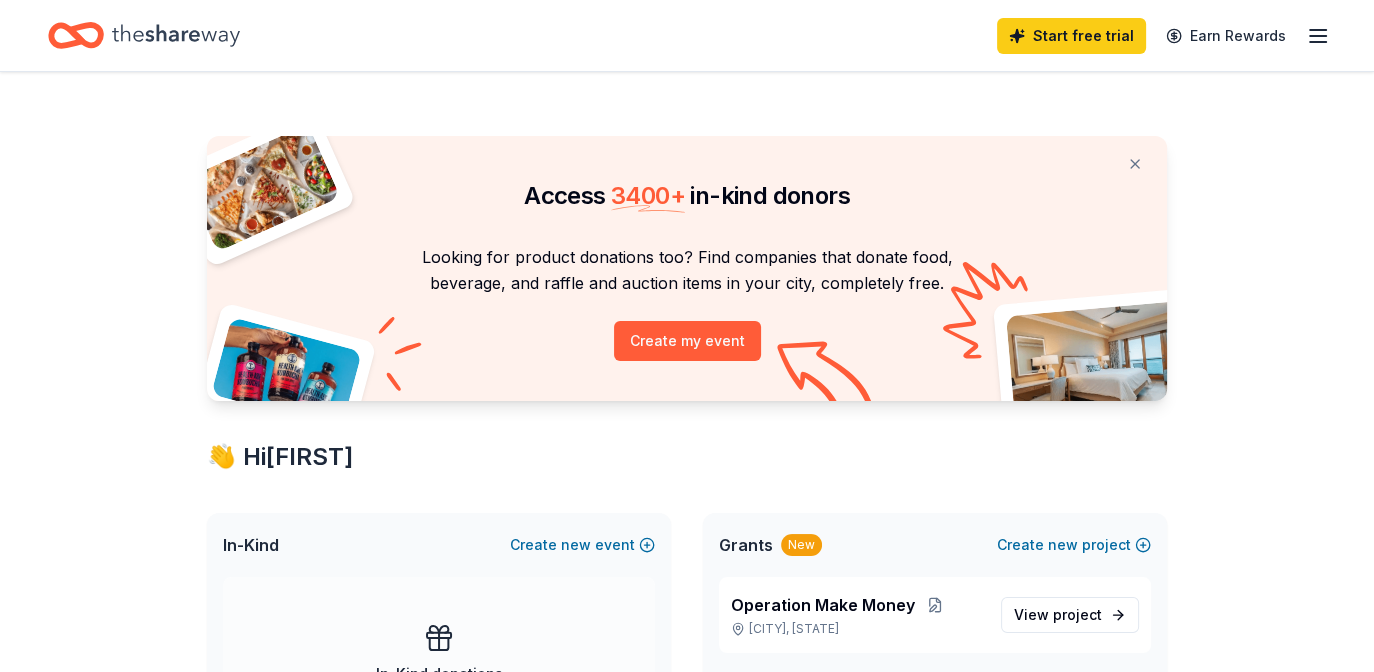click 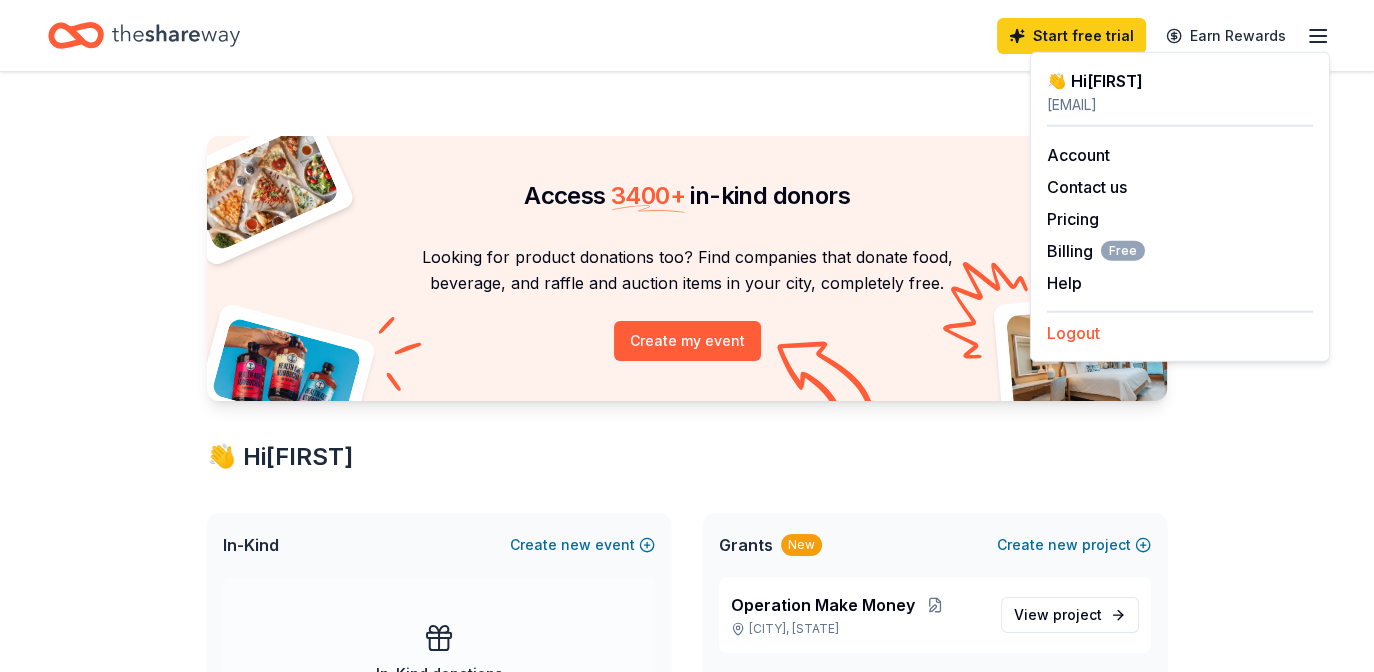 click on "Logout" at bounding box center (1073, 333) 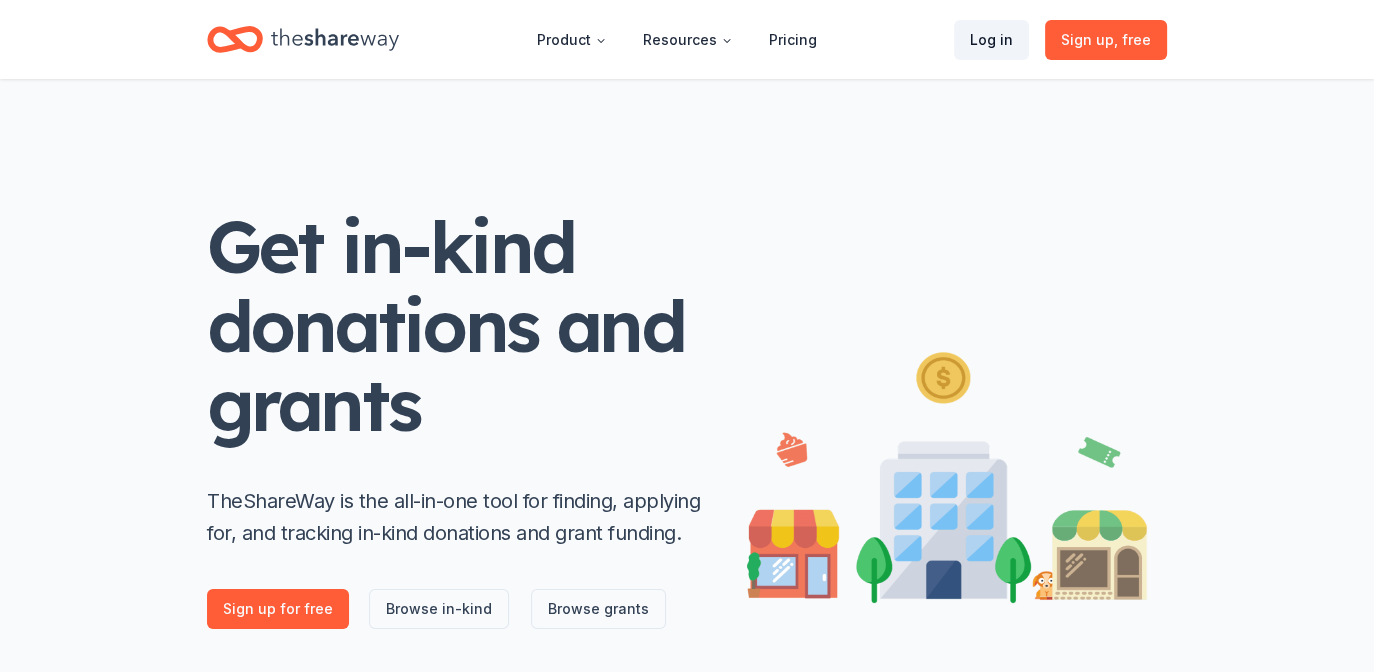 click on "Log in" at bounding box center (991, 40) 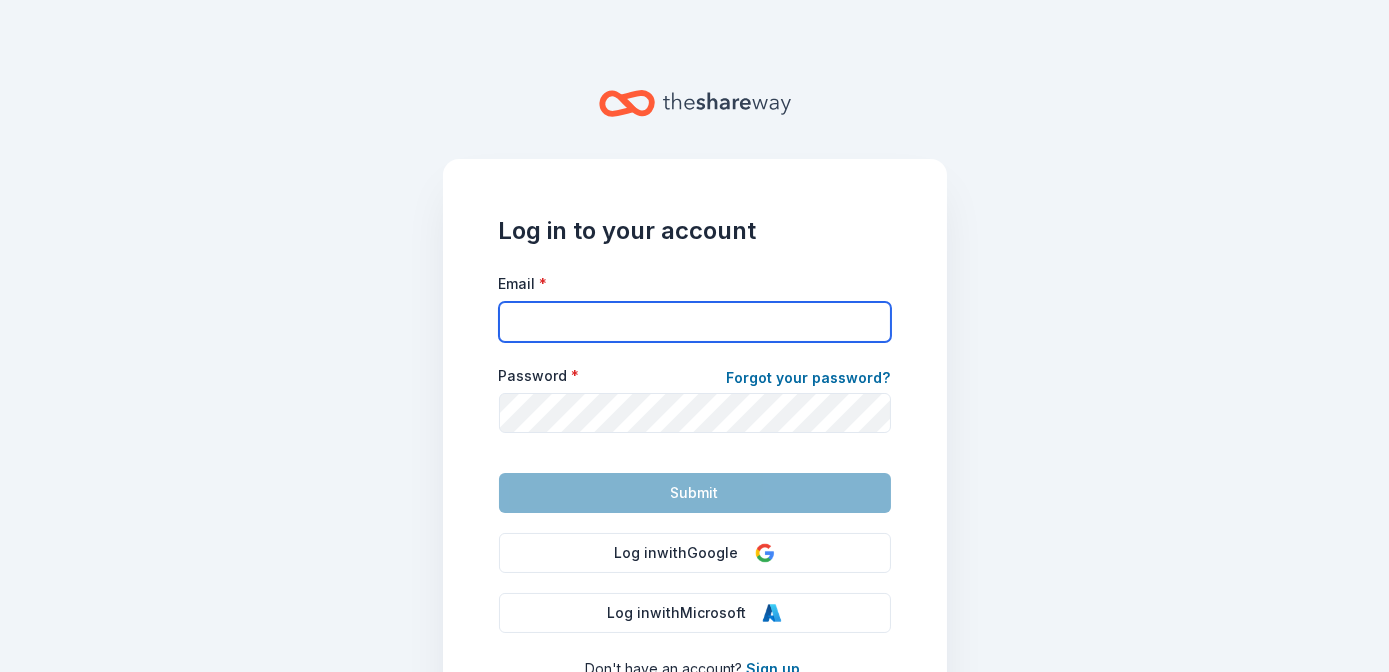 click on "Email *" at bounding box center (695, 322) 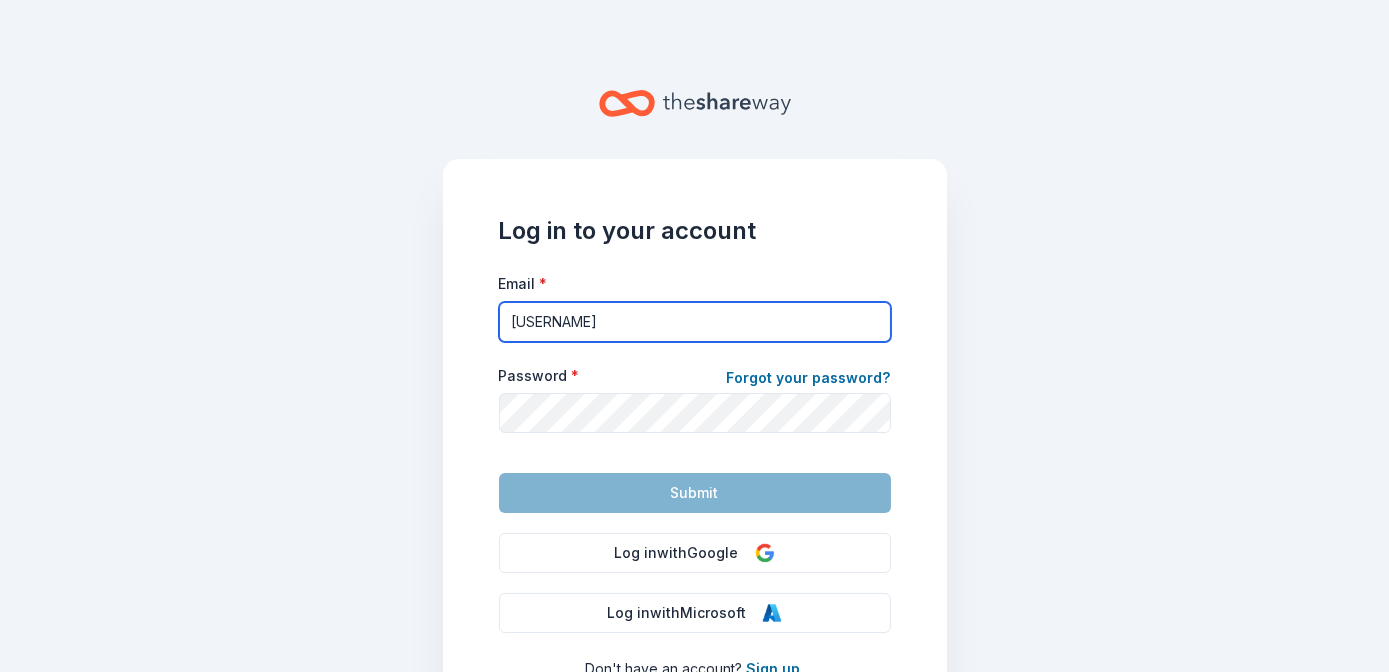 type on "[EMAIL]" 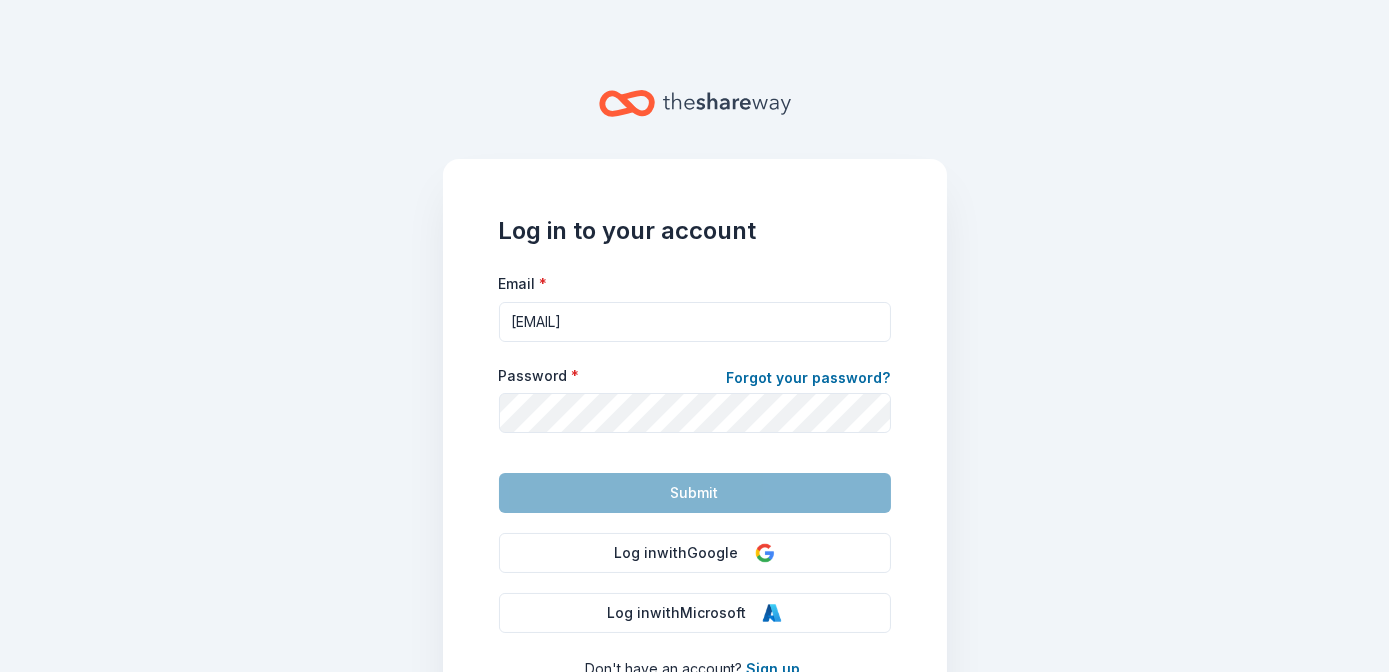 click on "Password * Forgot your password?" at bounding box center (695, 380) 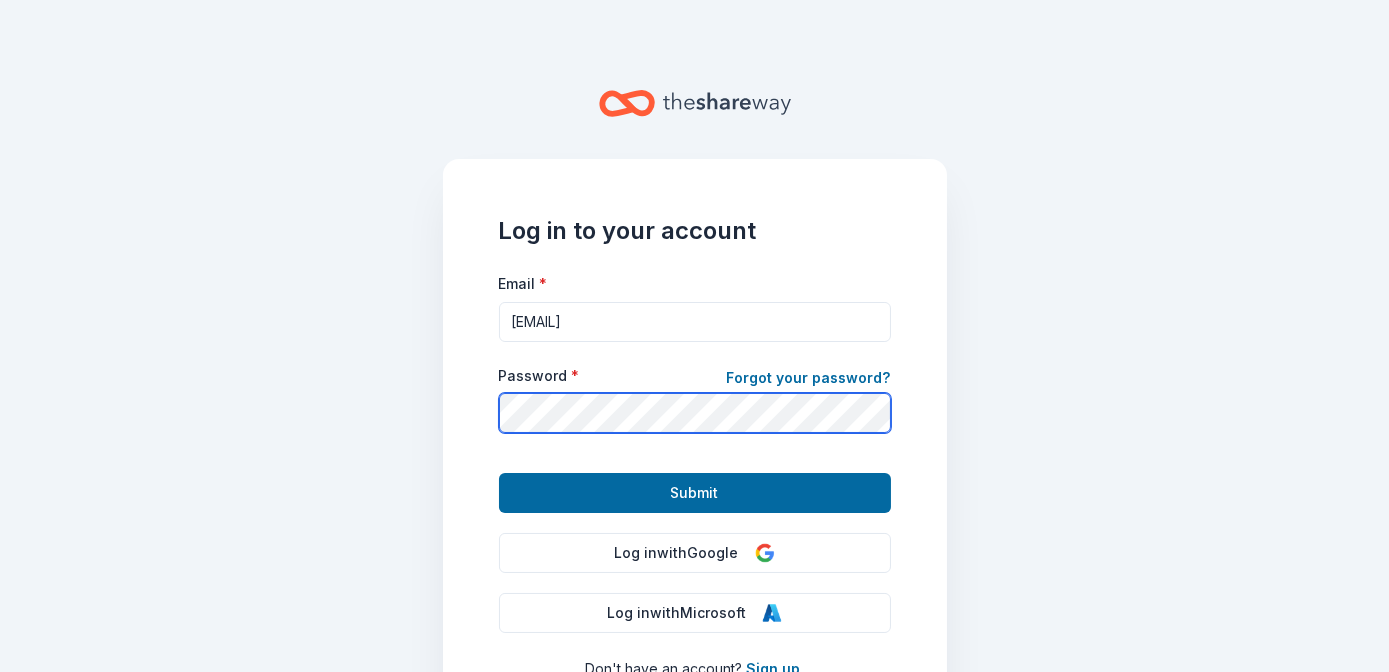 click on "Submit" at bounding box center (695, 493) 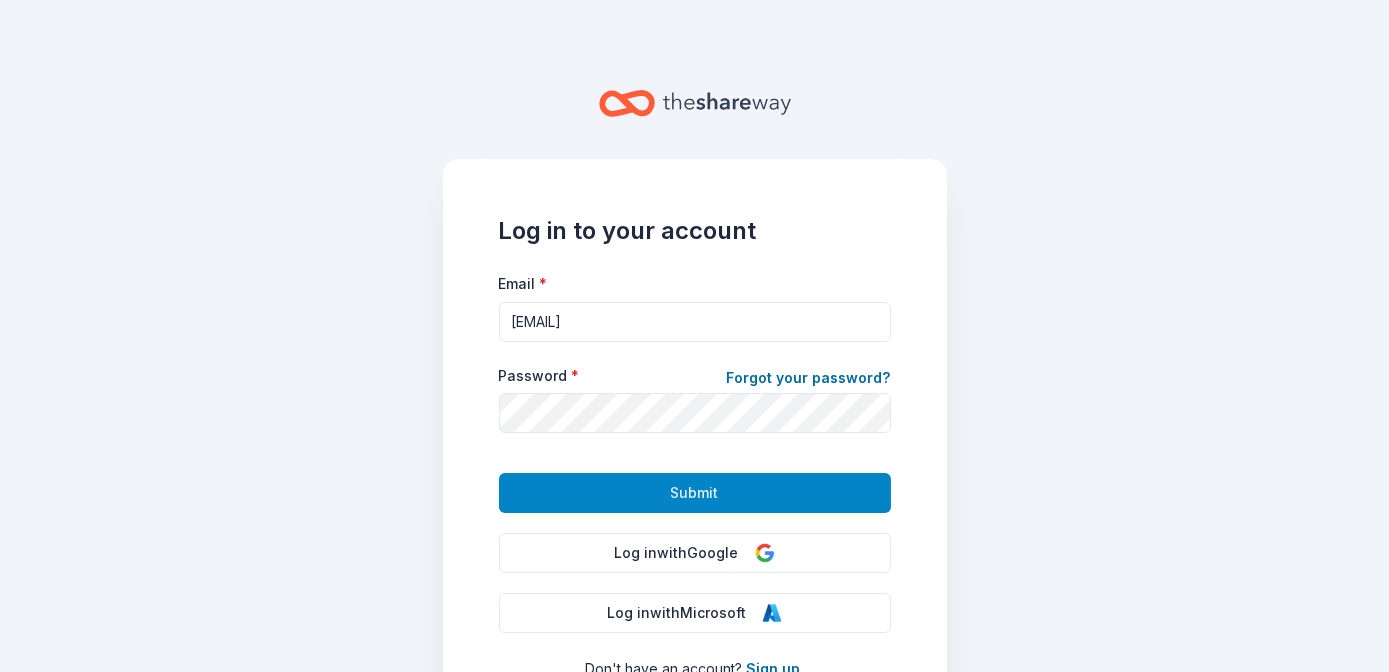 click on "Submit" at bounding box center [695, 493] 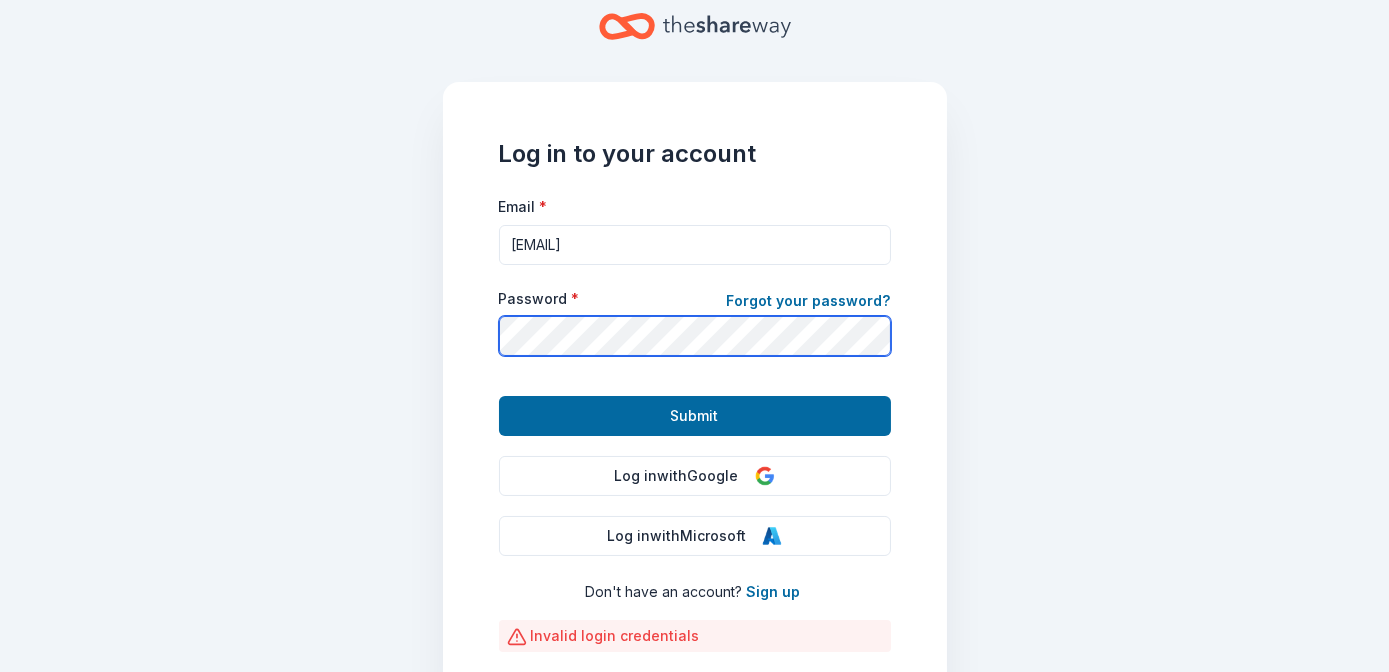 click on "Submit" at bounding box center (695, 416) 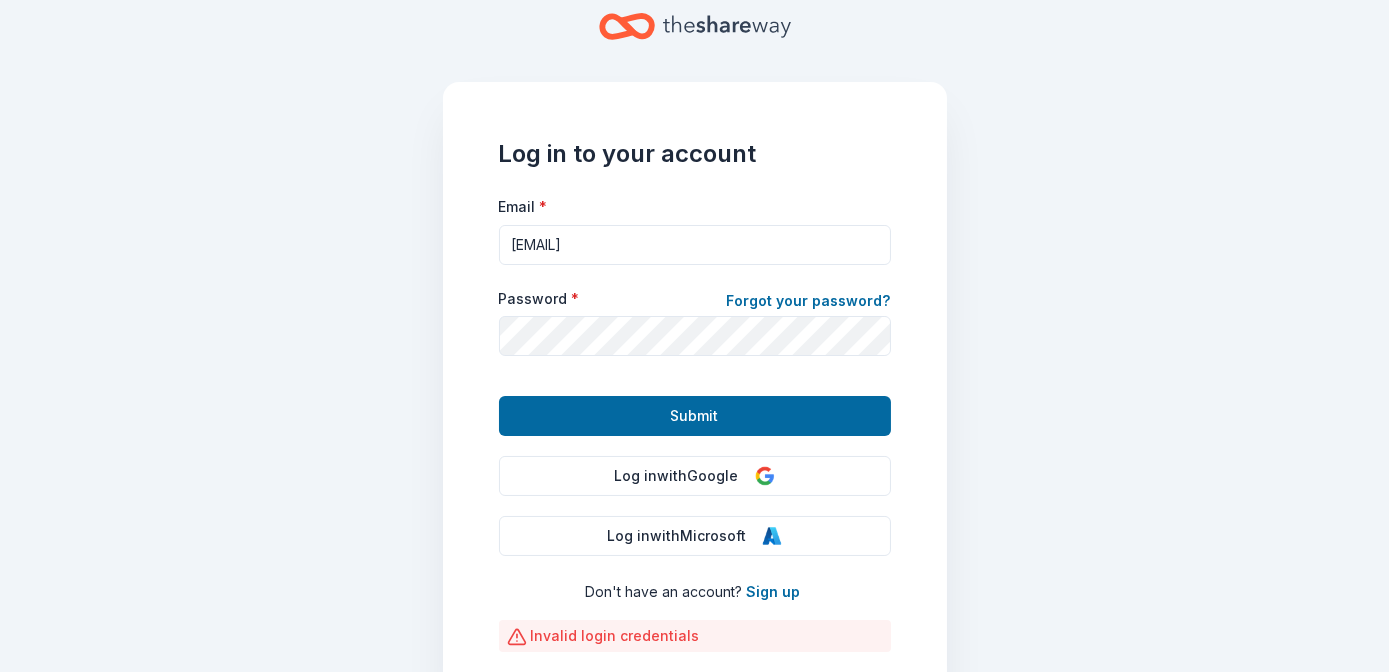 click on "Email * [EMAIL] Password * Forgot your password? Submit" at bounding box center [695, 315] 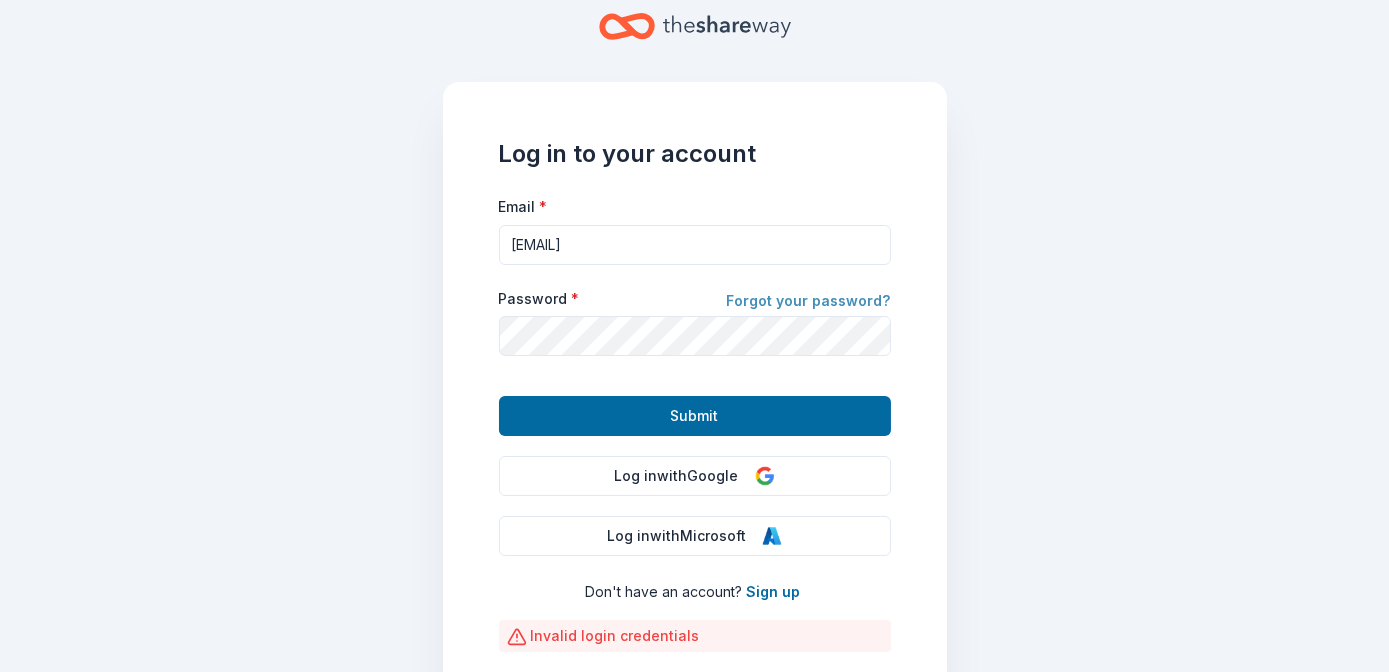 click on "Forgot your password?" at bounding box center [809, 303] 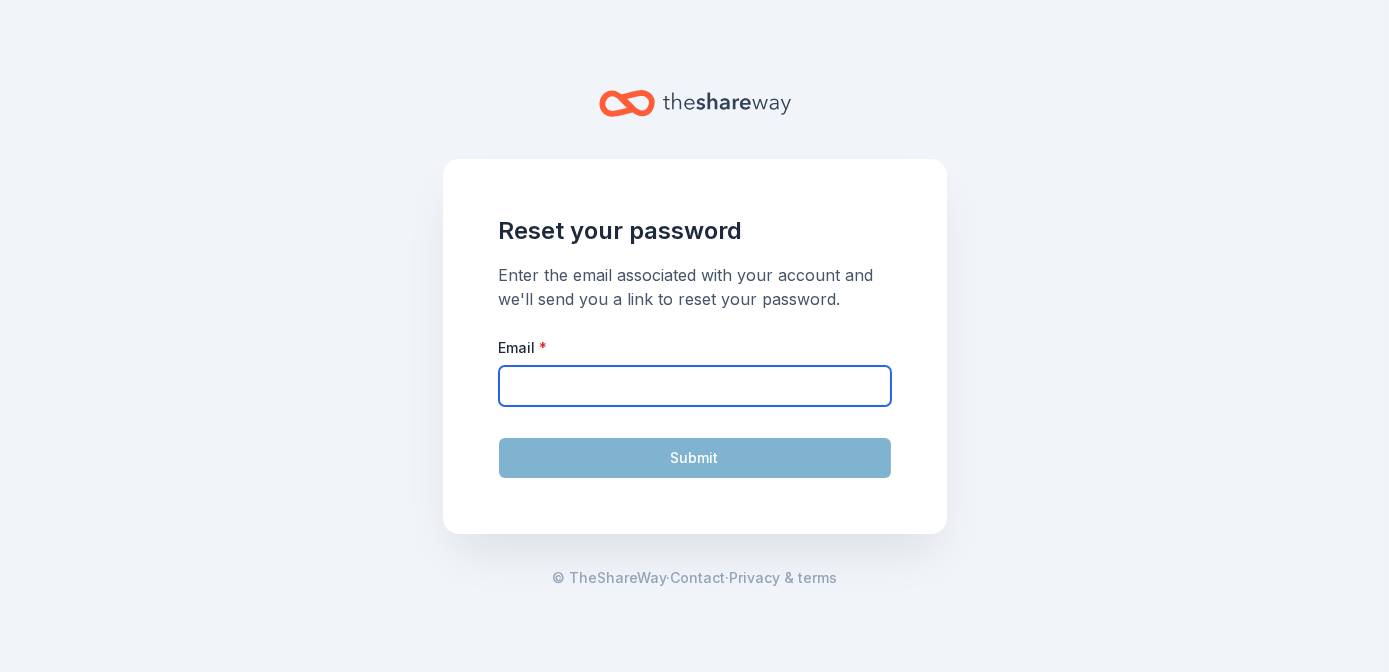 click on "Email *" at bounding box center (695, 386) 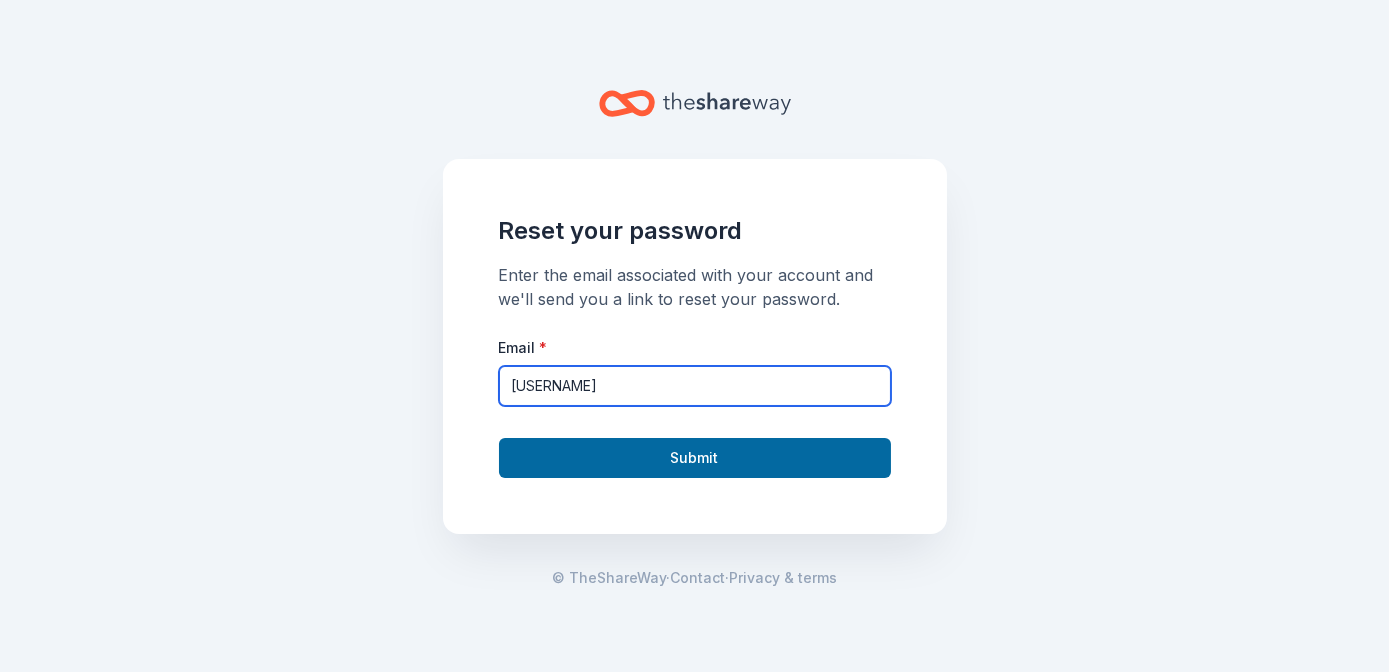 click on "Submit" at bounding box center (695, 458) 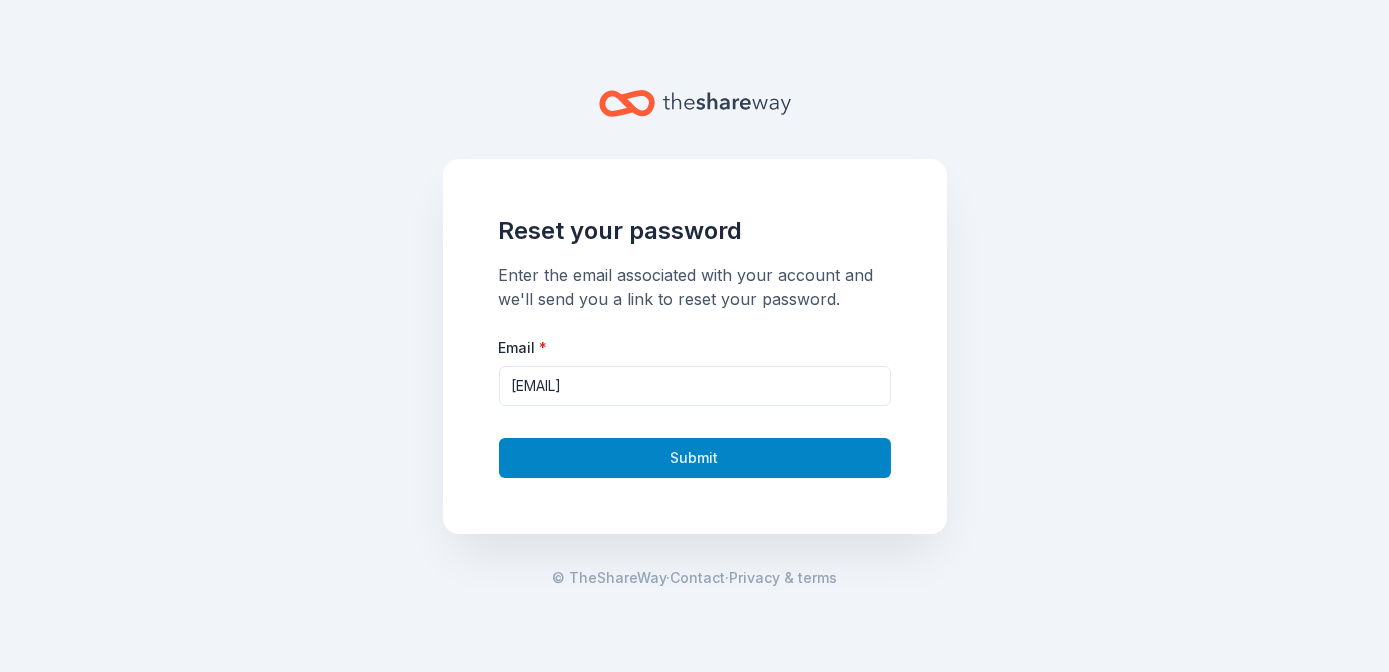 click on "Submit" at bounding box center [695, 458] 